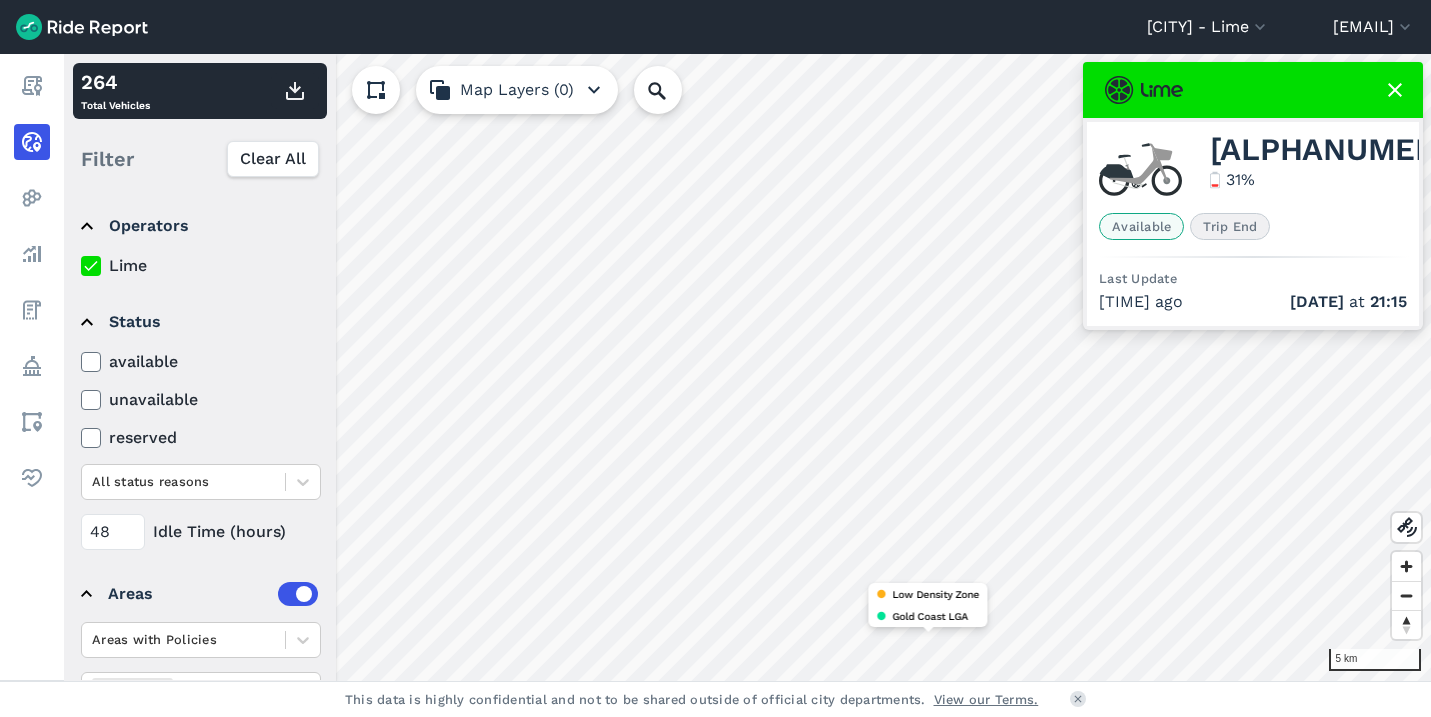 scroll, scrollTop: 0, scrollLeft: 0, axis: both 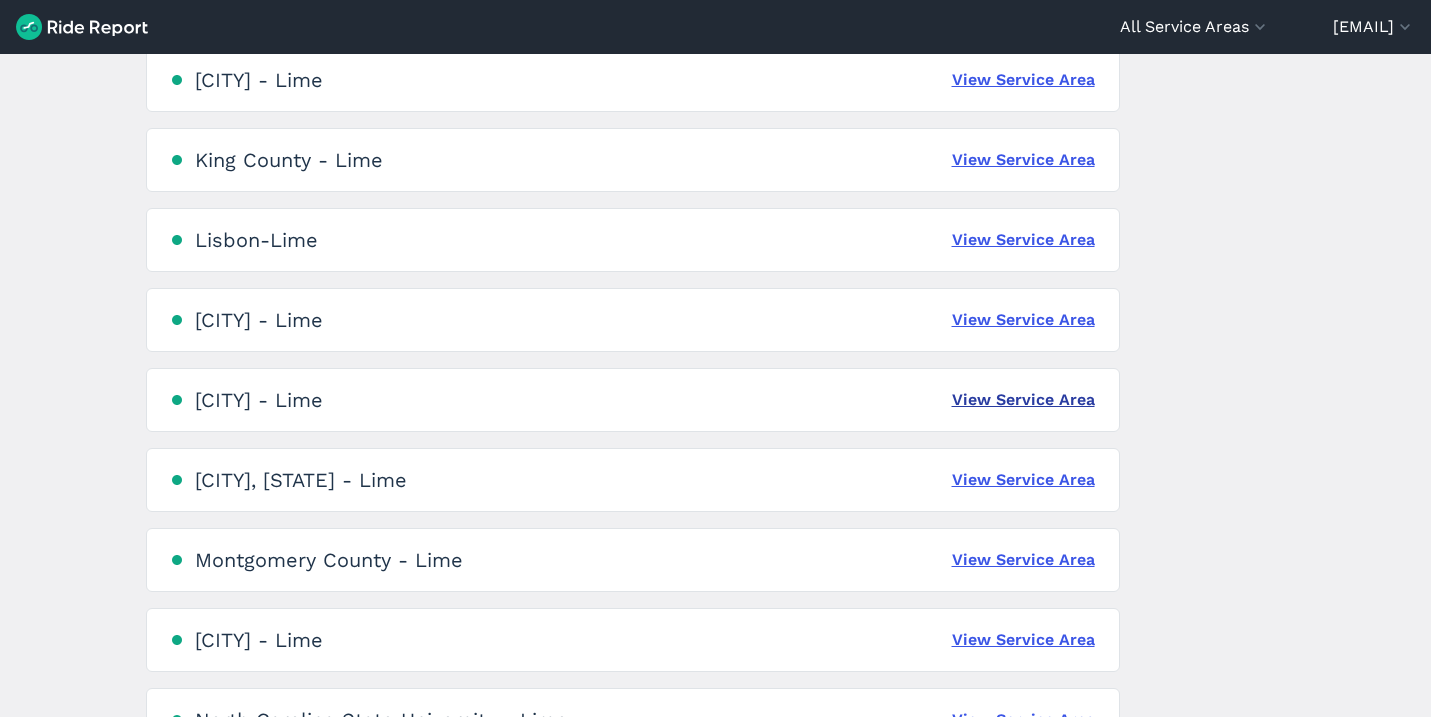 click on "View Service Area" at bounding box center [1023, 400] 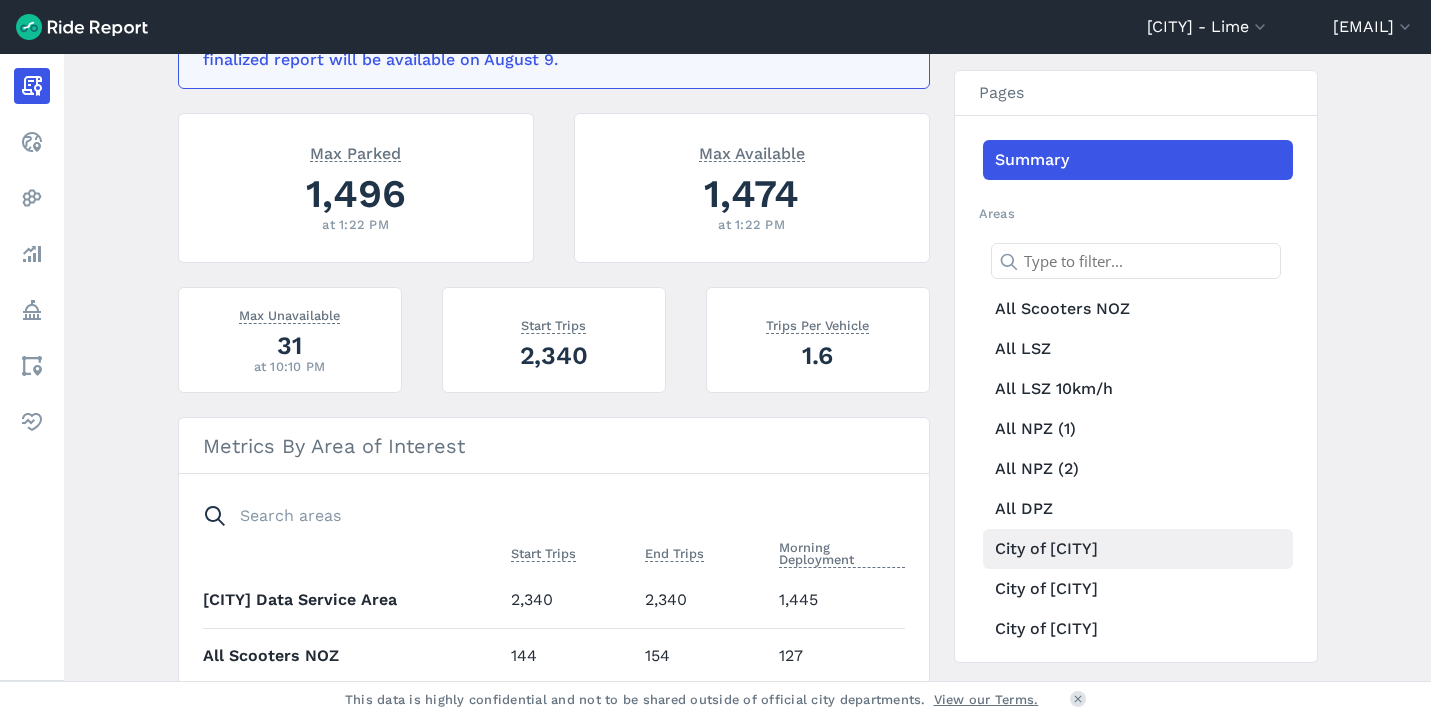 click on "City of [CITY]" at bounding box center [1138, 549] 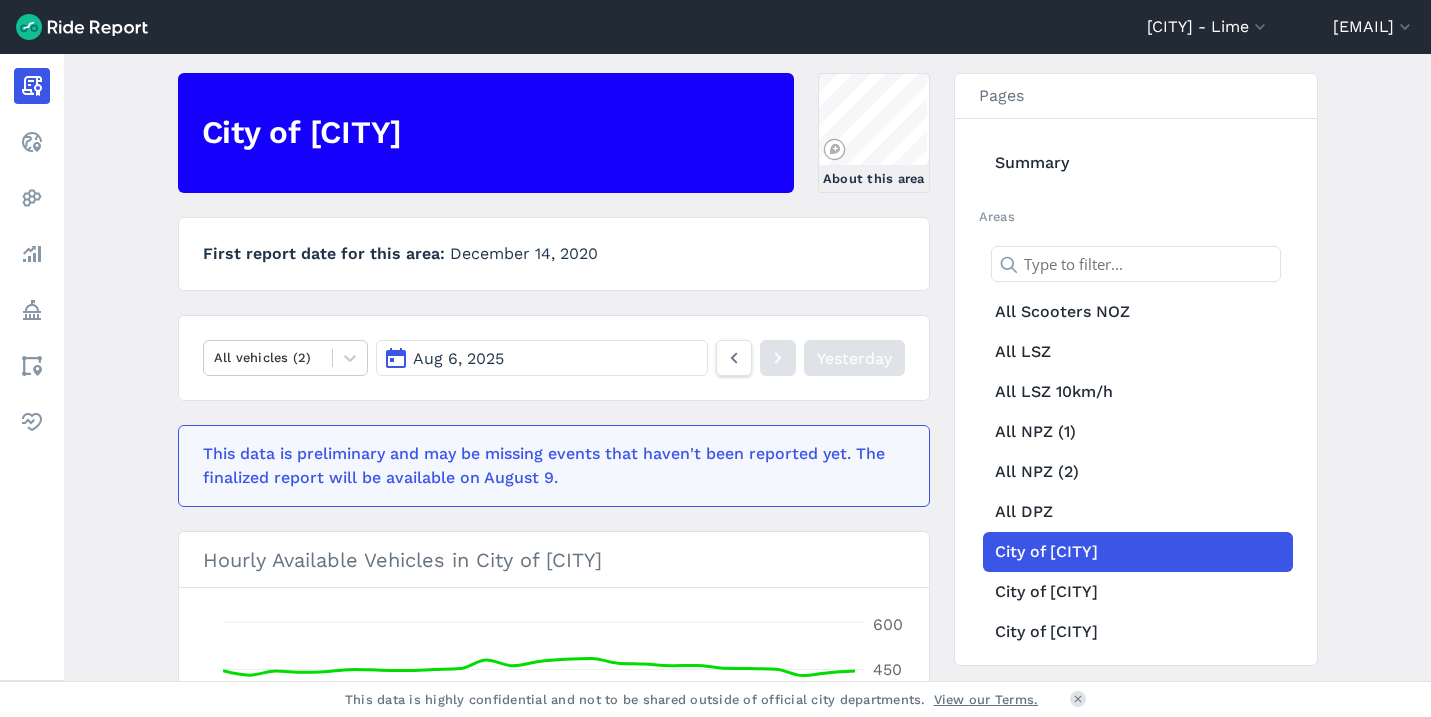 scroll, scrollTop: 160, scrollLeft: 0, axis: vertical 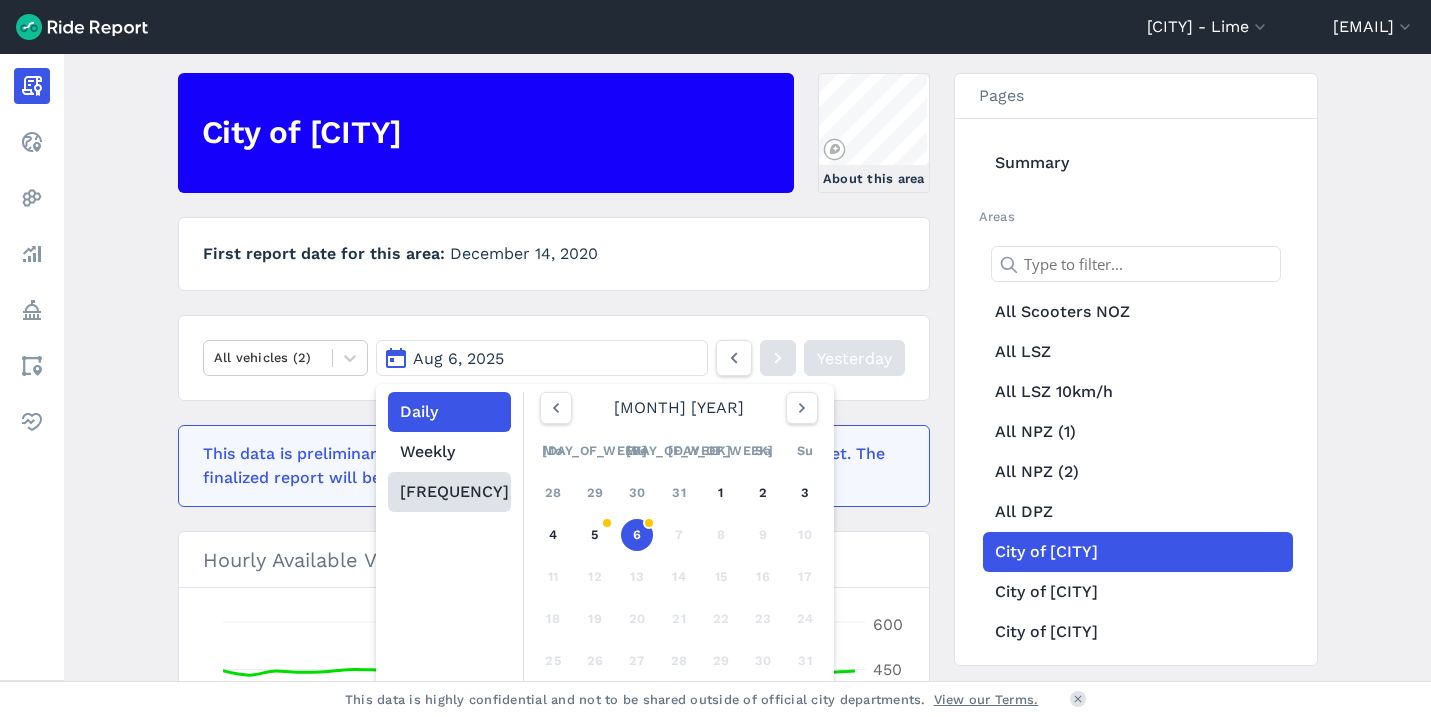 click on "[FREQUENCY]" at bounding box center (449, 492) 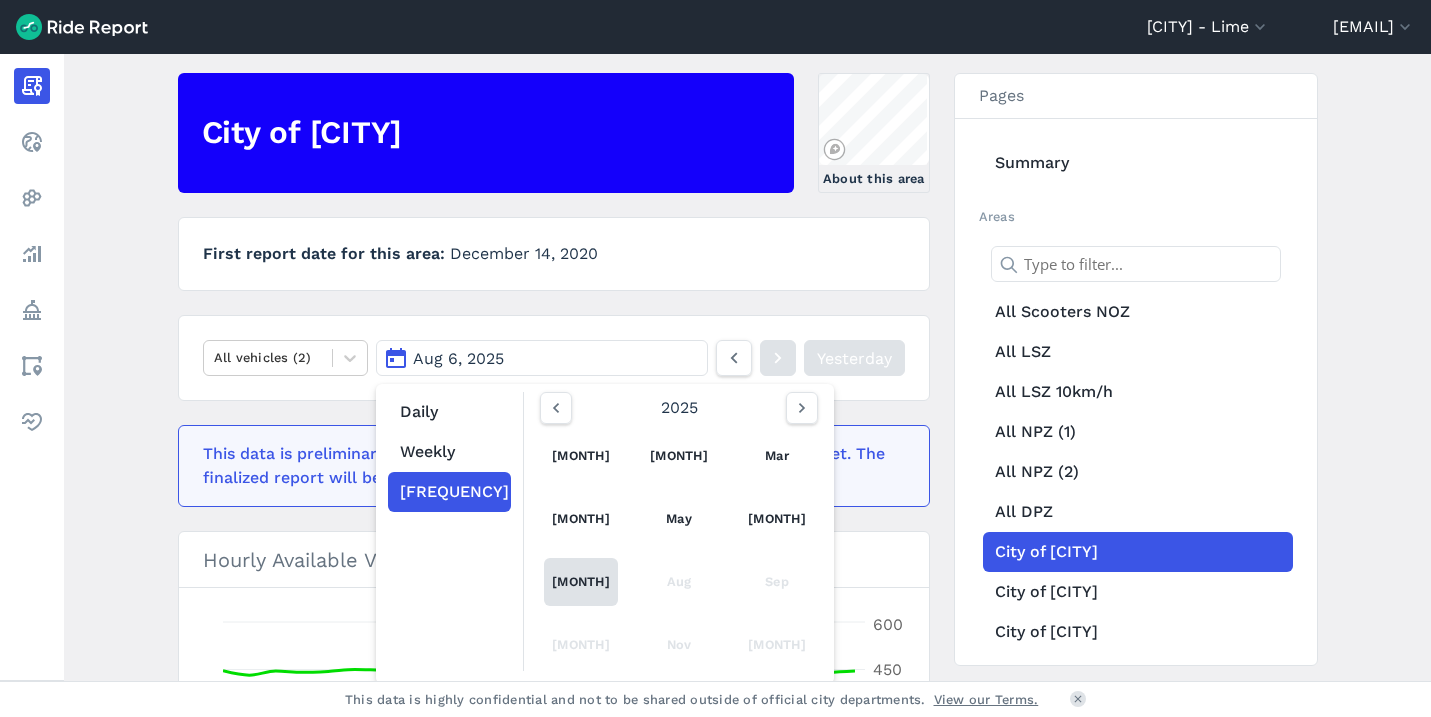 click on "[MONTH]" at bounding box center (581, 582) 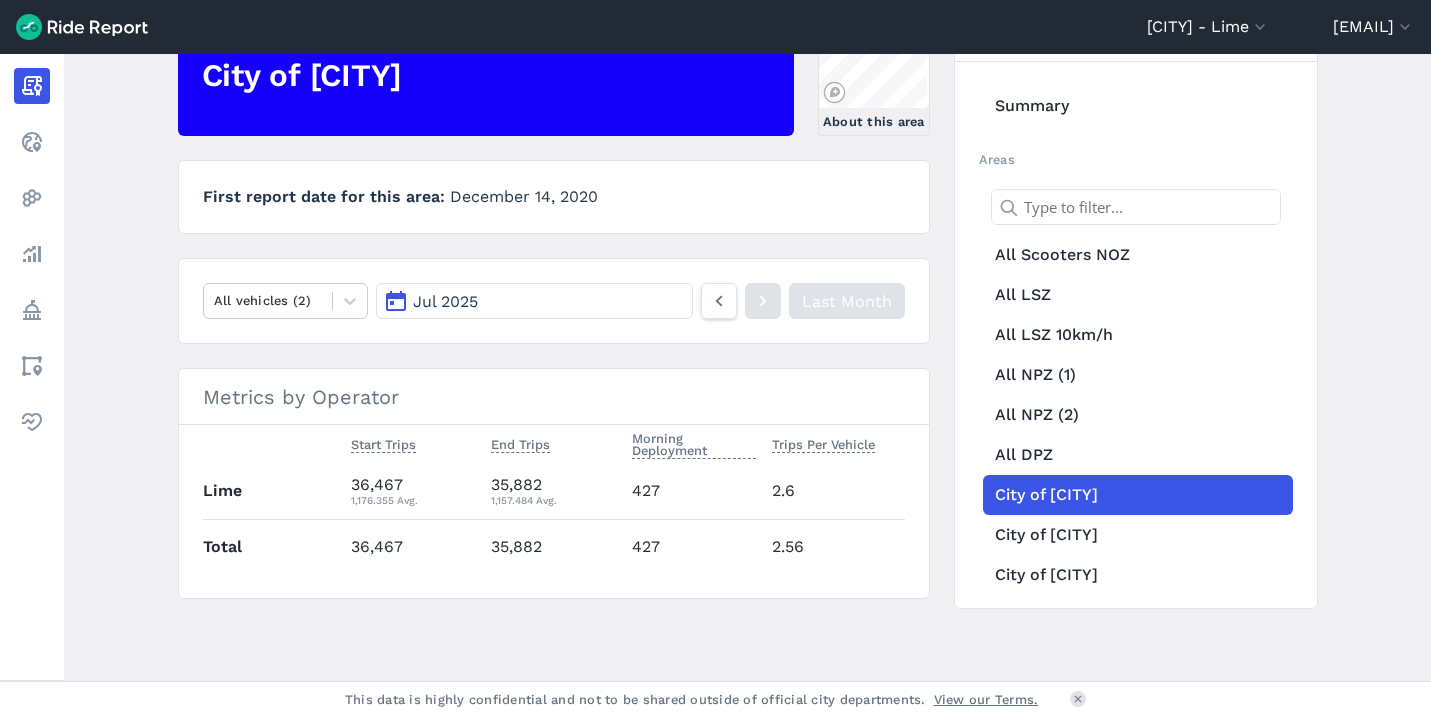 scroll, scrollTop: 212, scrollLeft: 0, axis: vertical 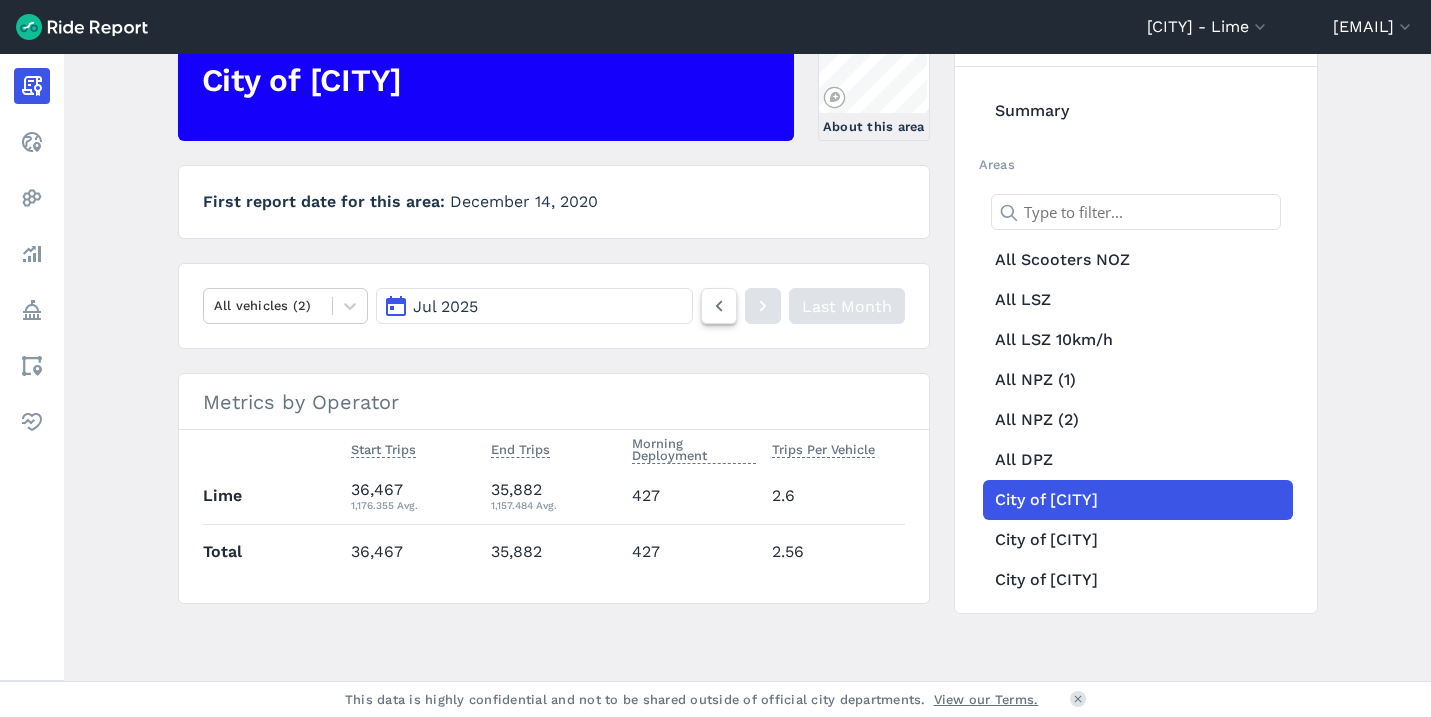 click 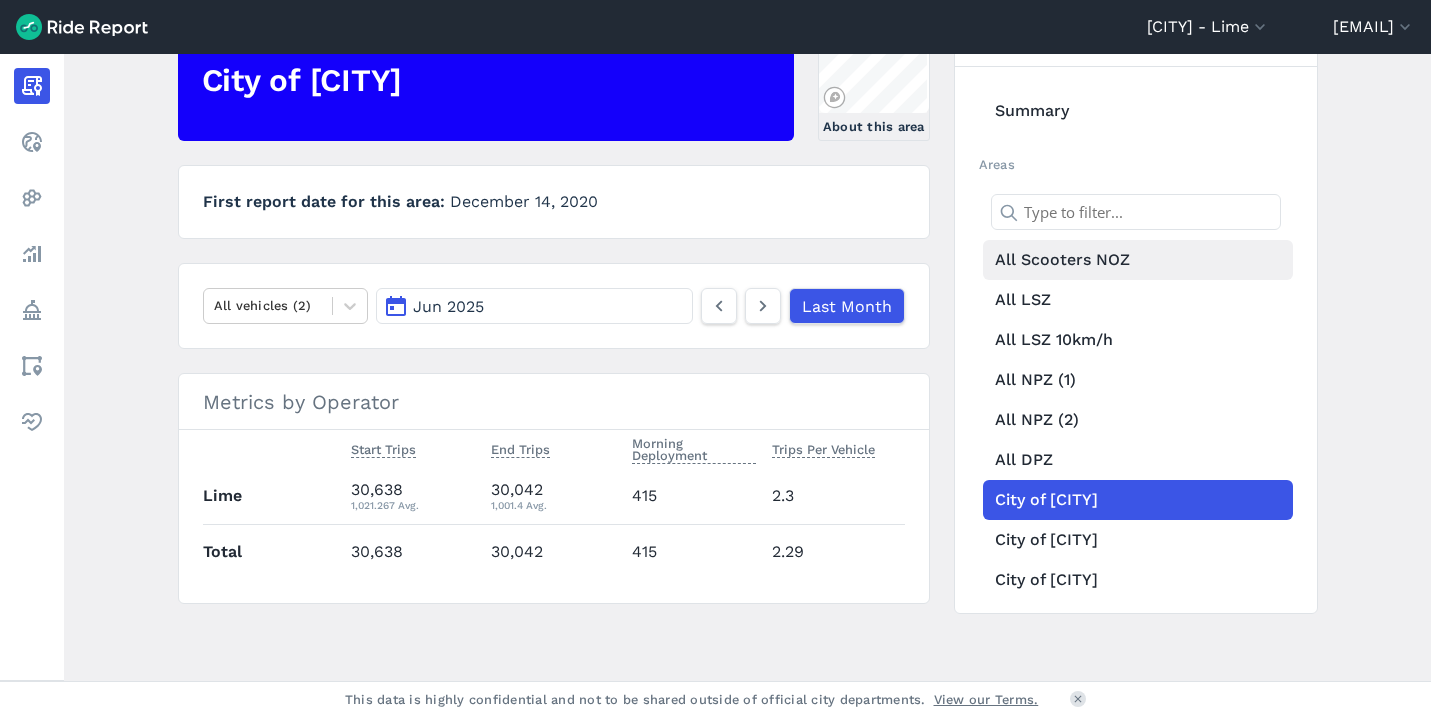 scroll, scrollTop: 0, scrollLeft: 0, axis: both 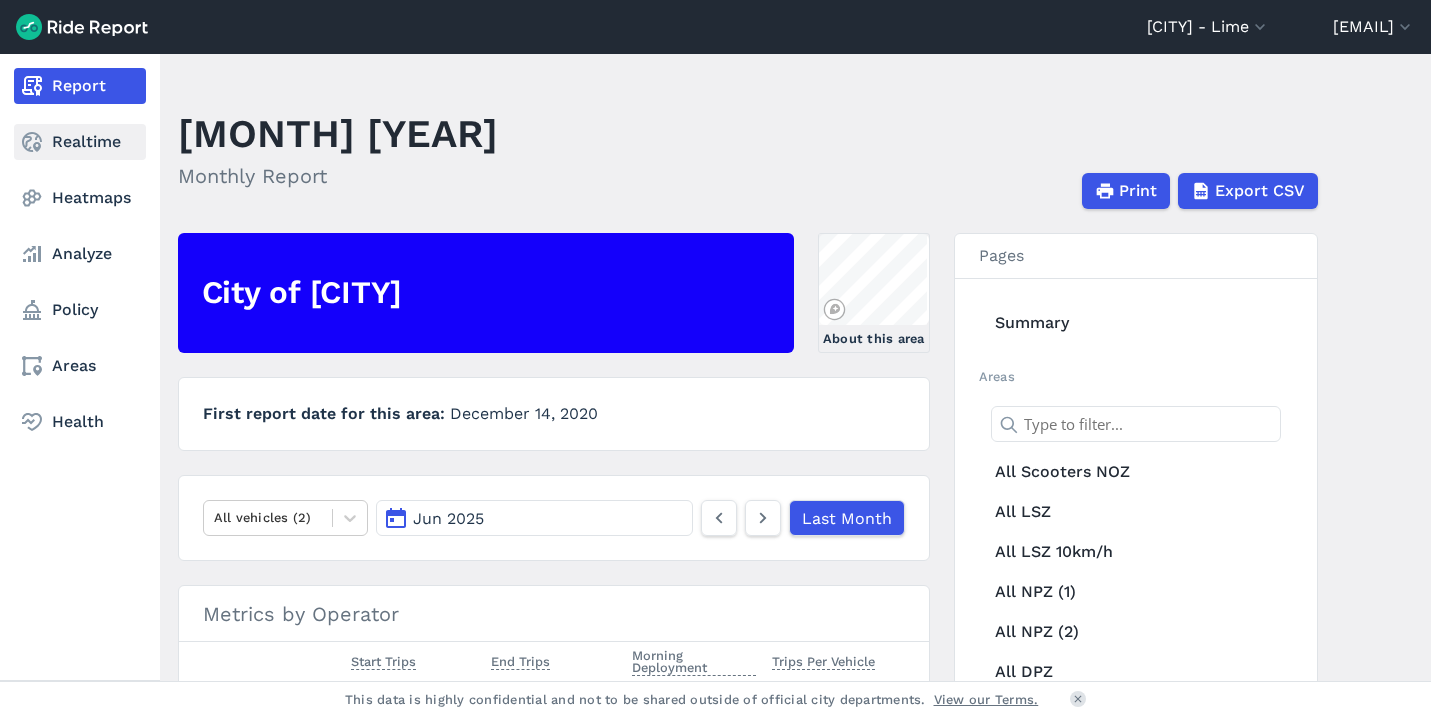 click 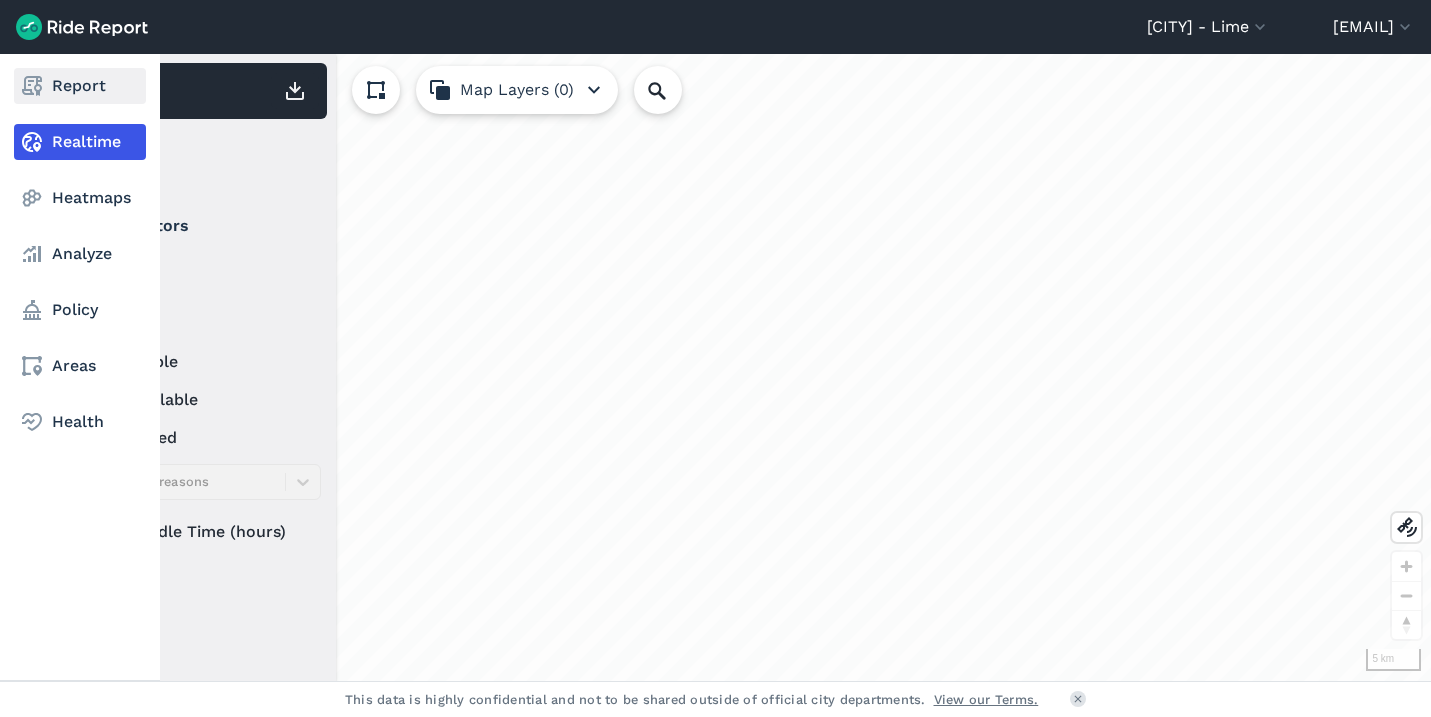 click on "Report" at bounding box center (80, 86) 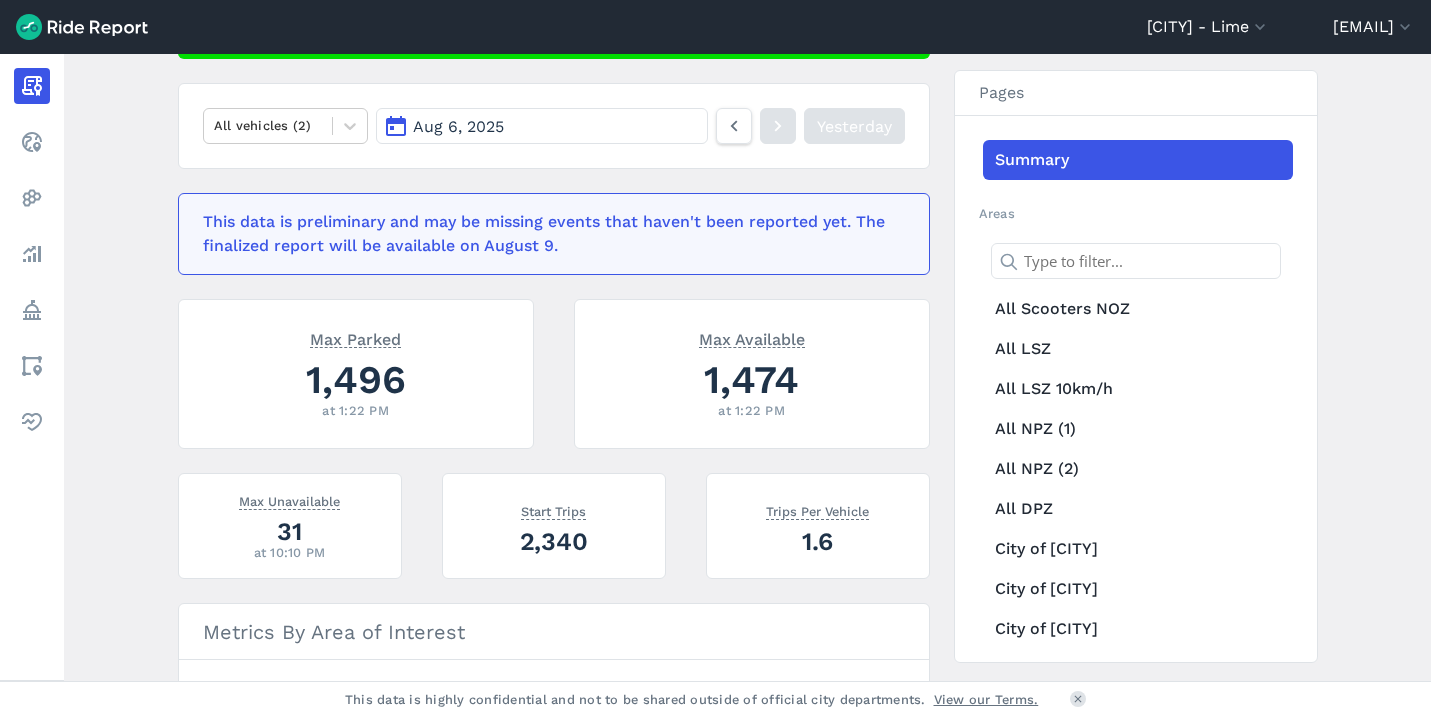scroll, scrollTop: 321, scrollLeft: 0, axis: vertical 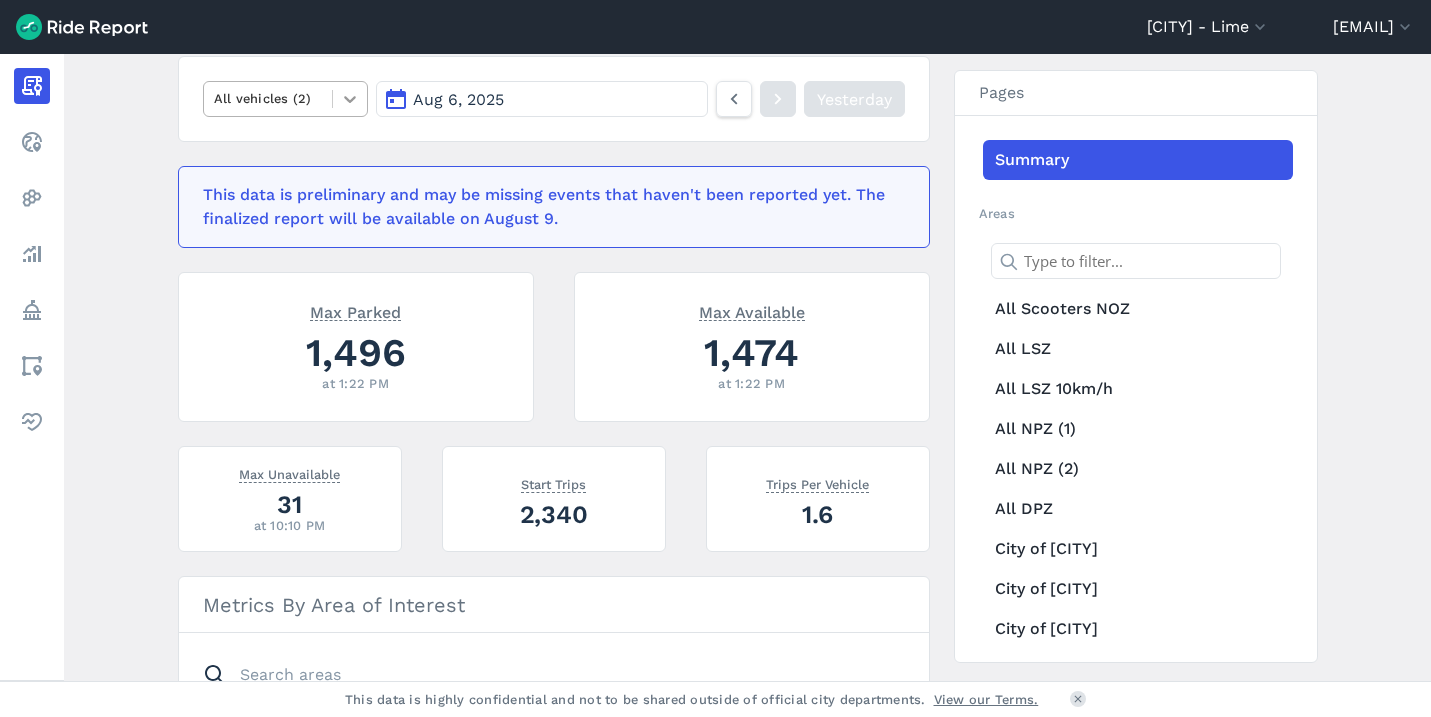 click 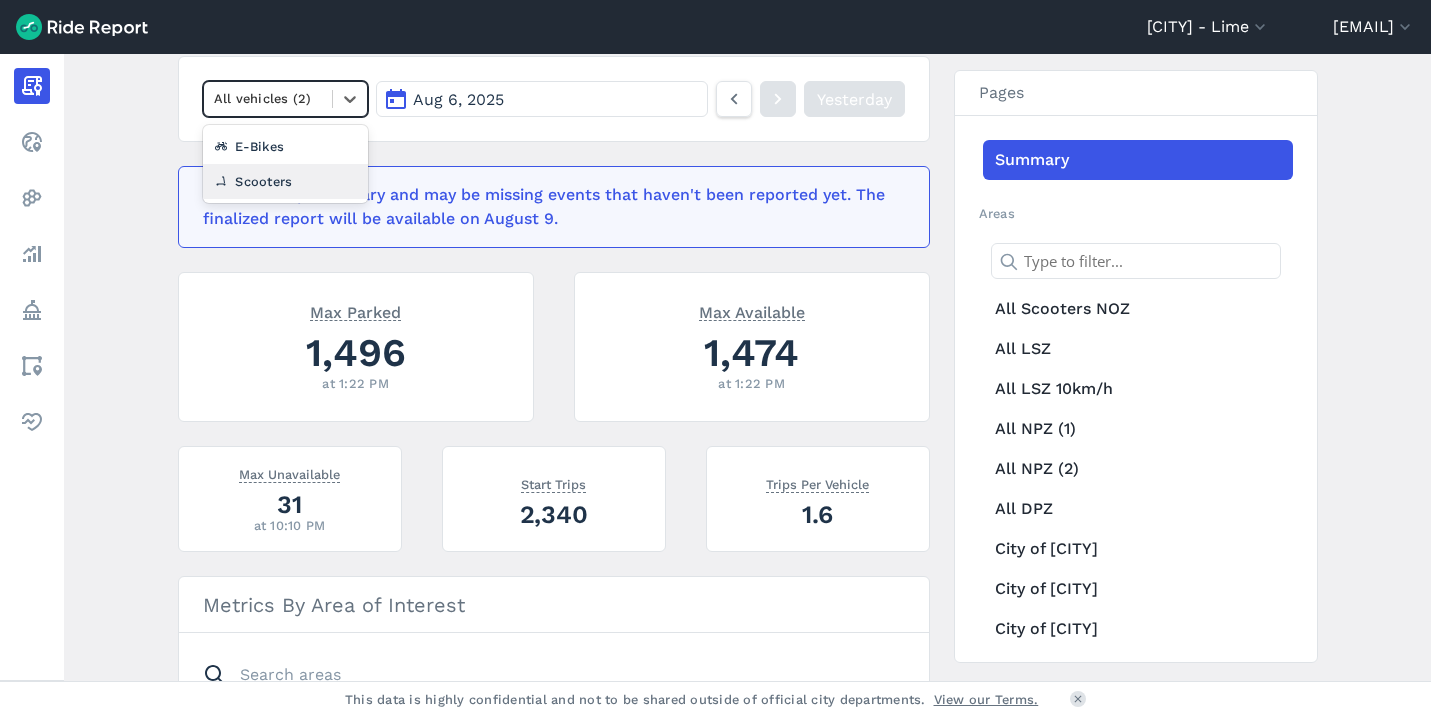 click on "Scooters" at bounding box center (286, 181) 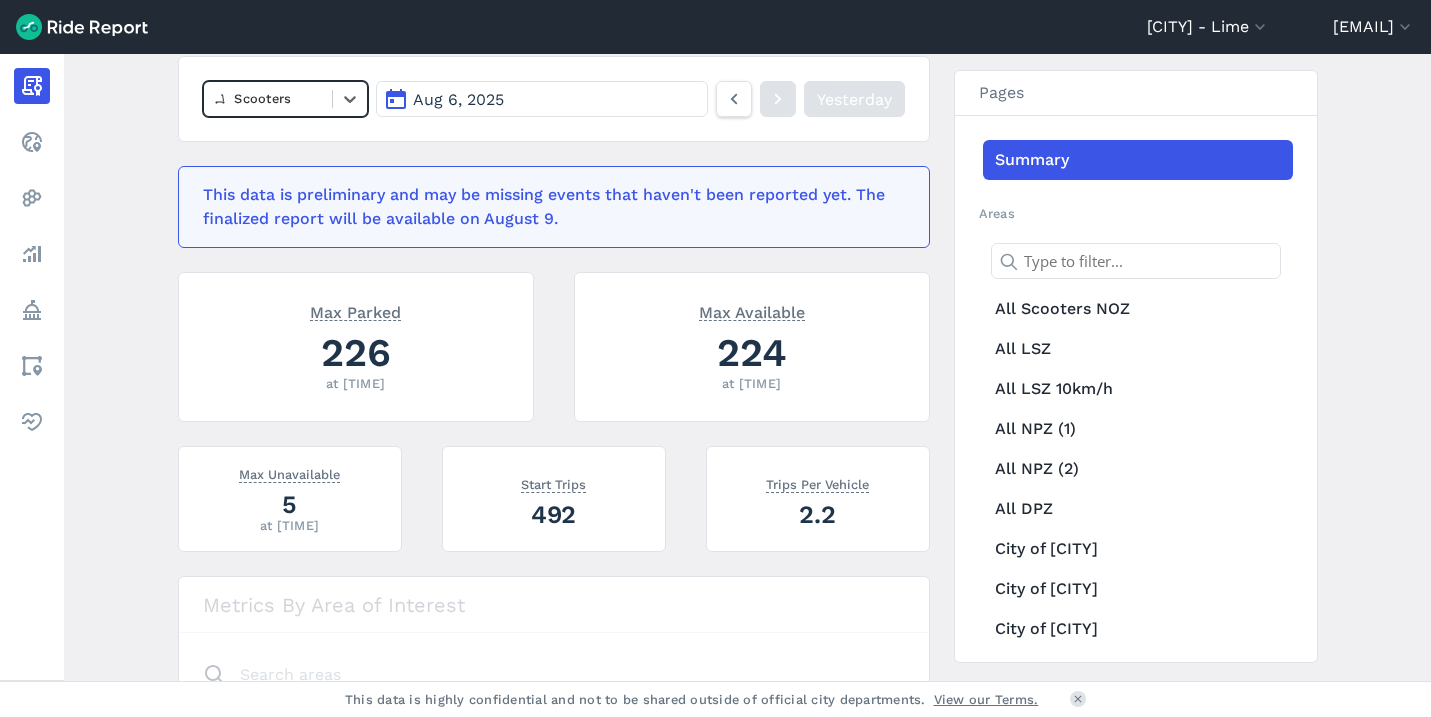 click at bounding box center [268, 98] 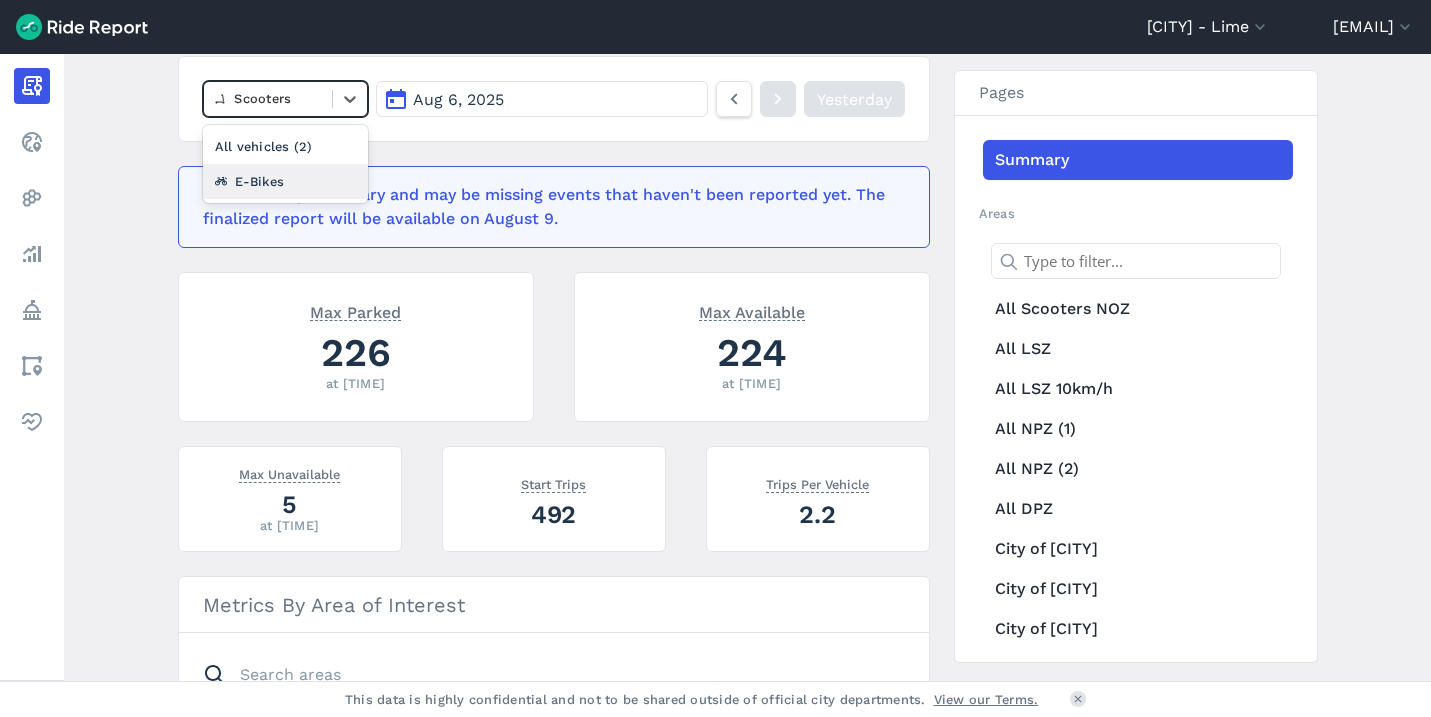 click on "E-Bikes" at bounding box center (286, 181) 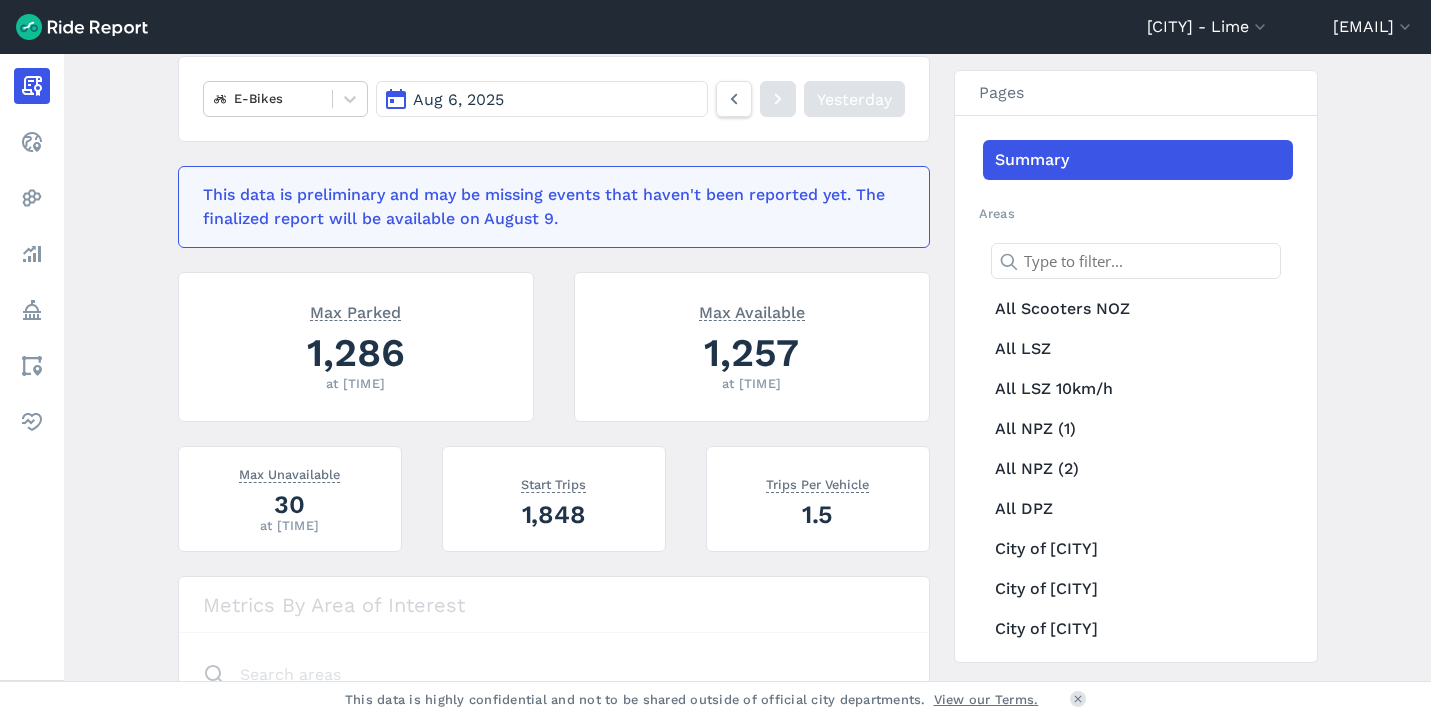 click on "Aug 6, 2025" at bounding box center (458, 99) 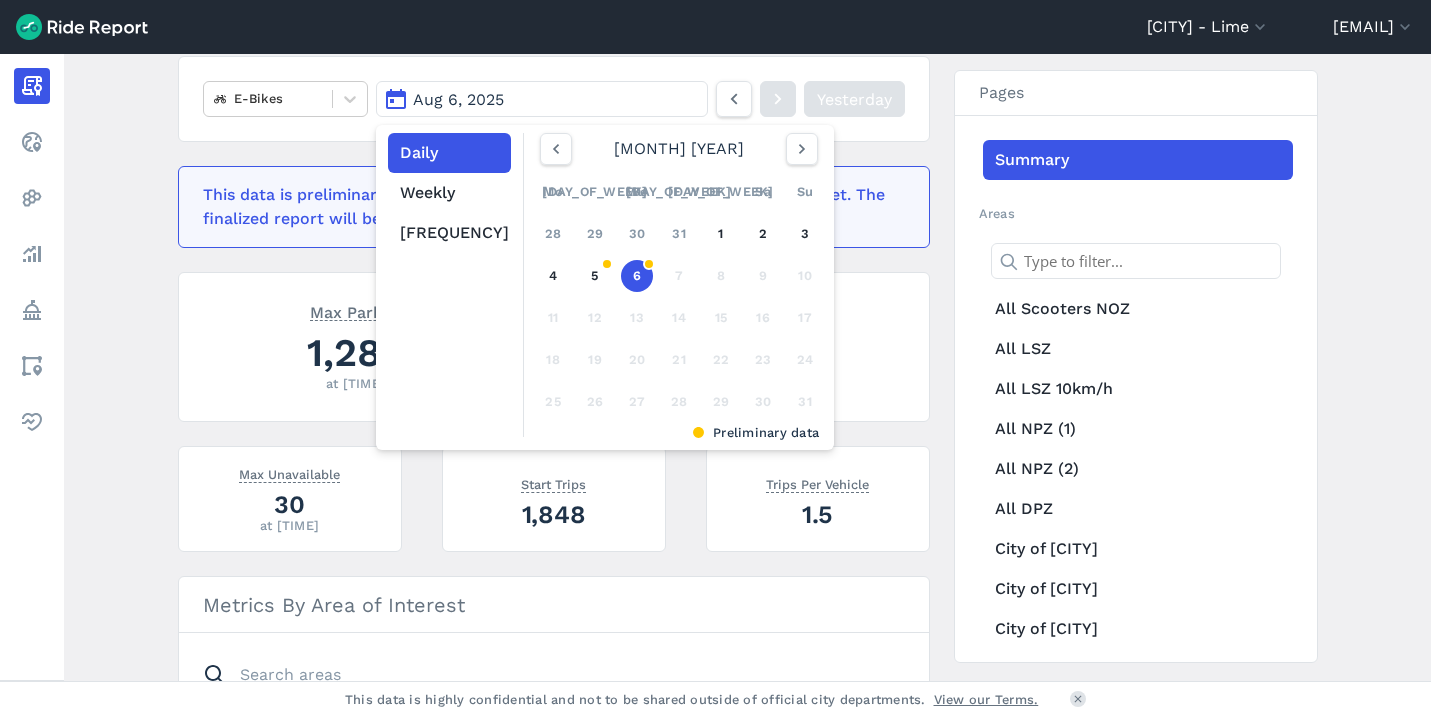 click on "Daily Weekly Monthly" at bounding box center [454, 285] 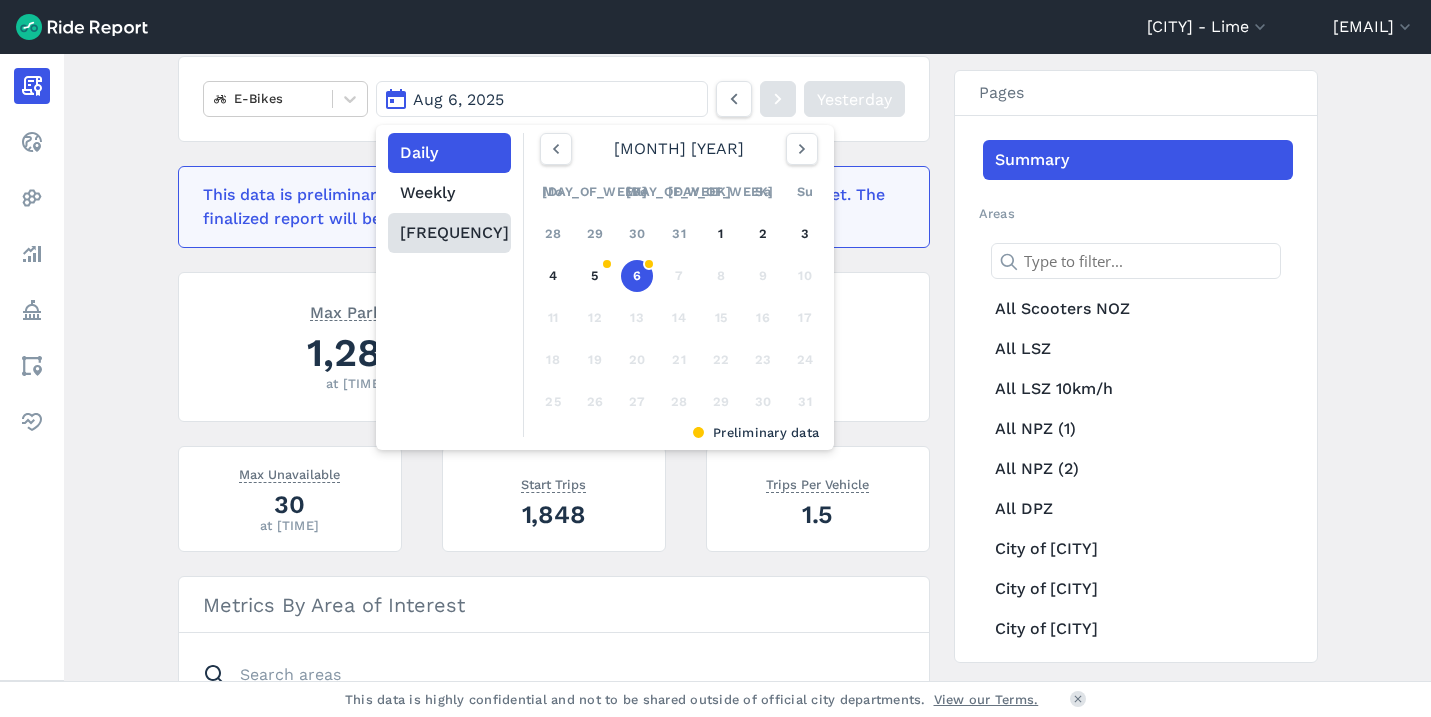click on "[FREQUENCY]" at bounding box center (449, 233) 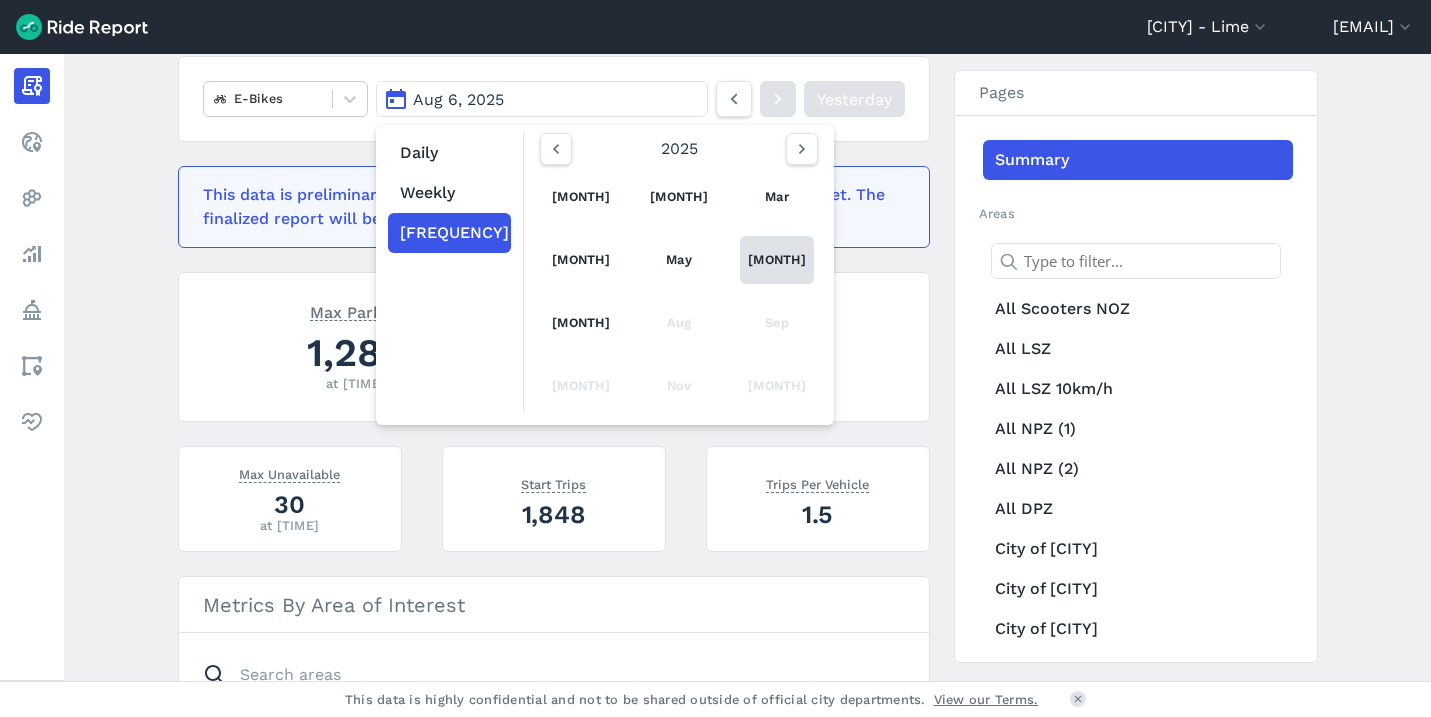 click on "[MONTH]" at bounding box center (777, 260) 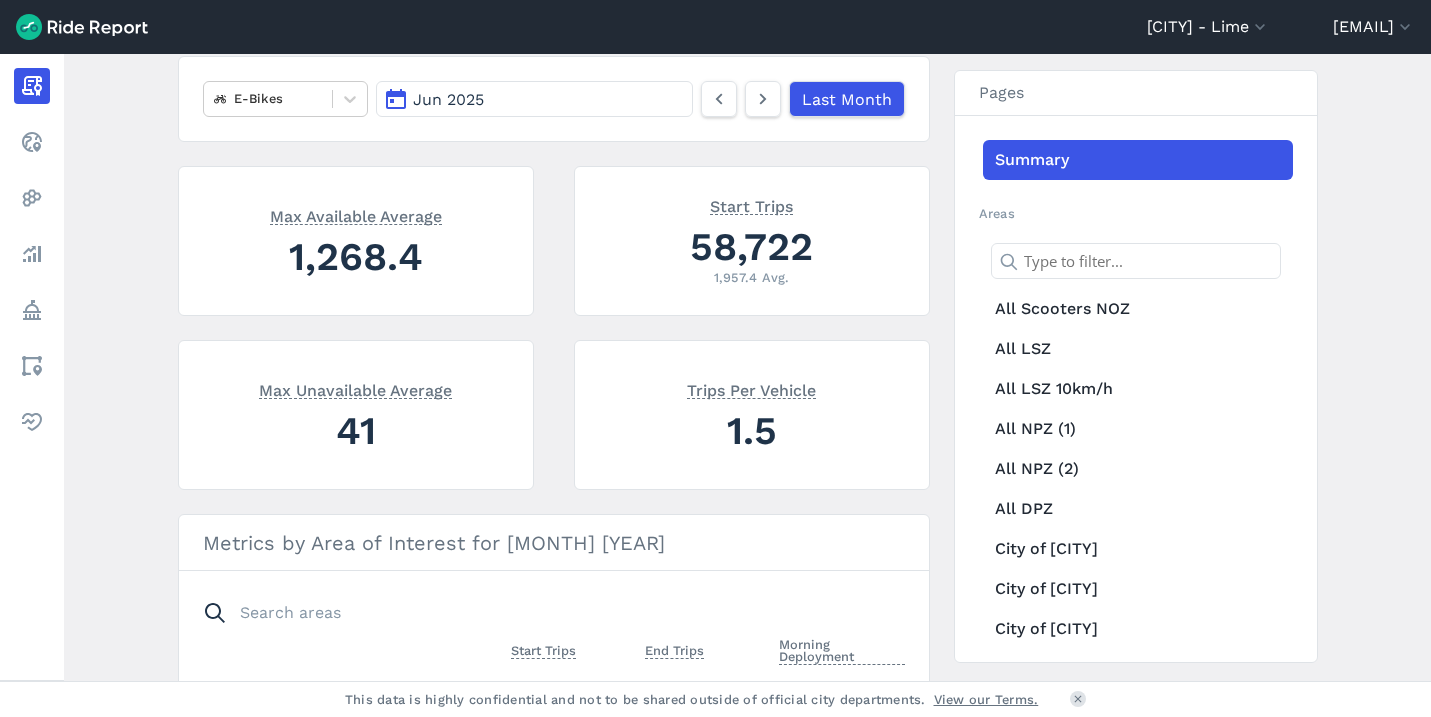 click on "[MONTH] [YEAR] Last Month" at bounding box center (640, 99) 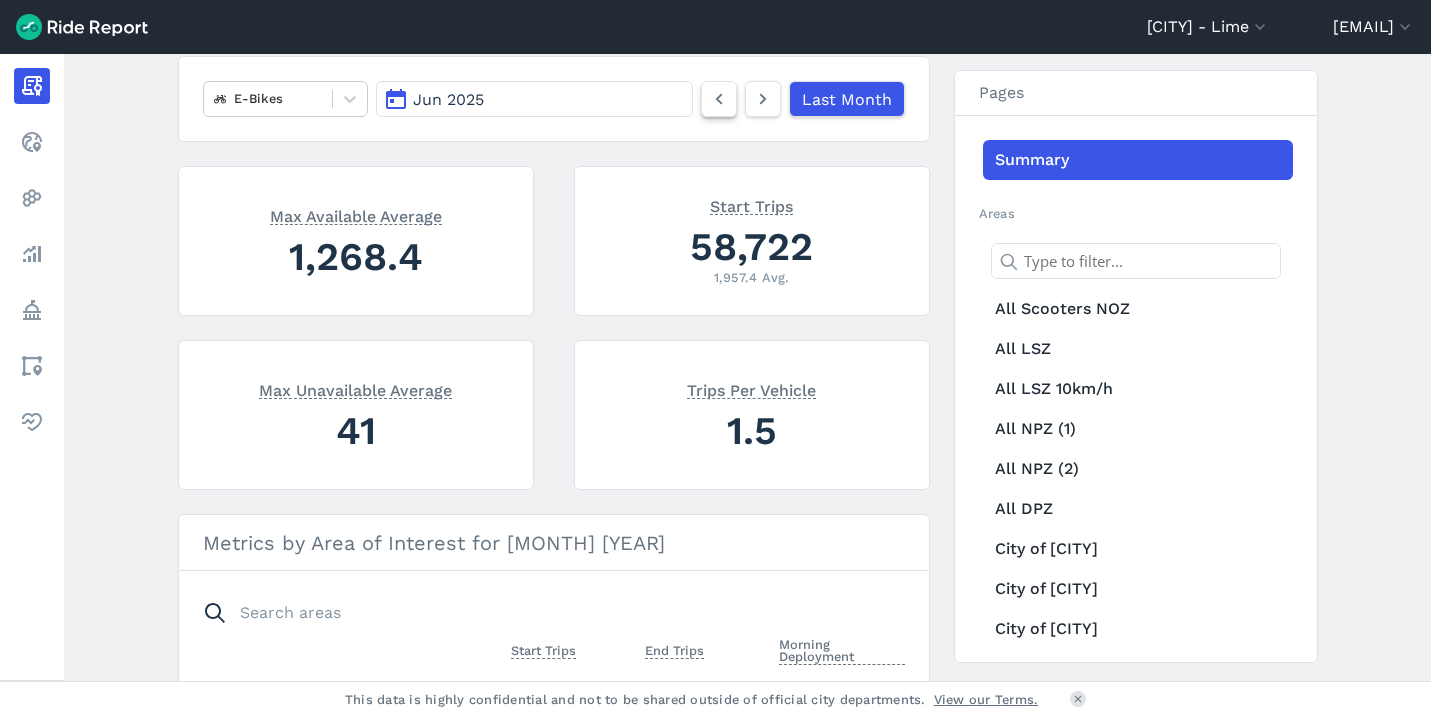 click at bounding box center (719, 99) 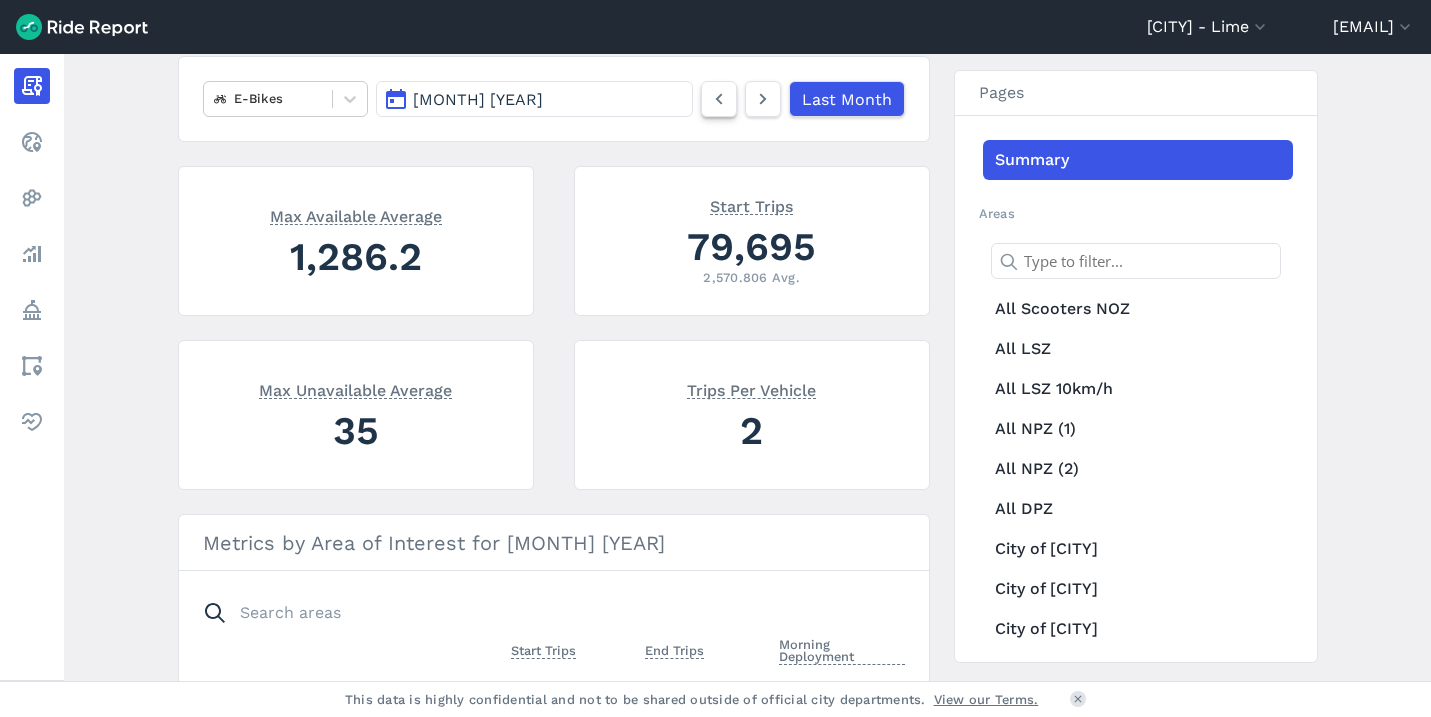click at bounding box center (719, 99) 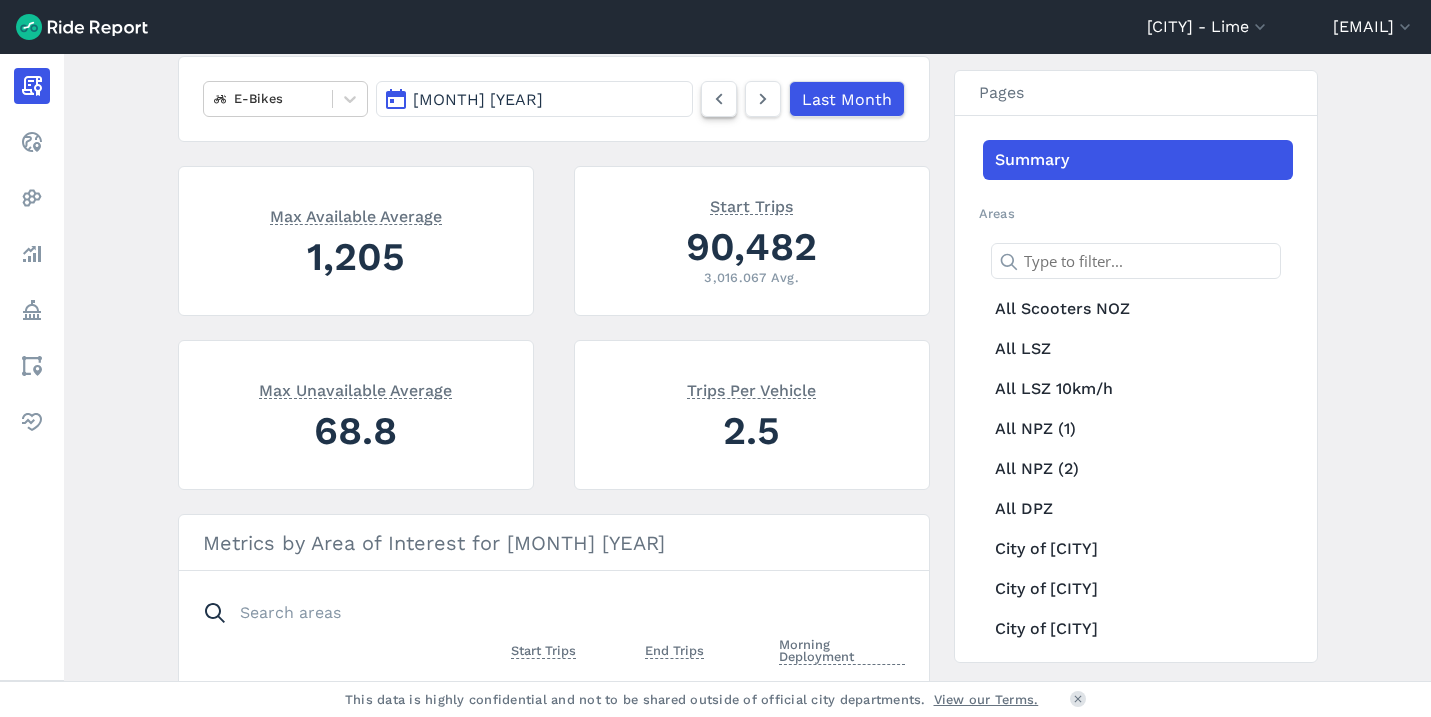 click at bounding box center (719, 99) 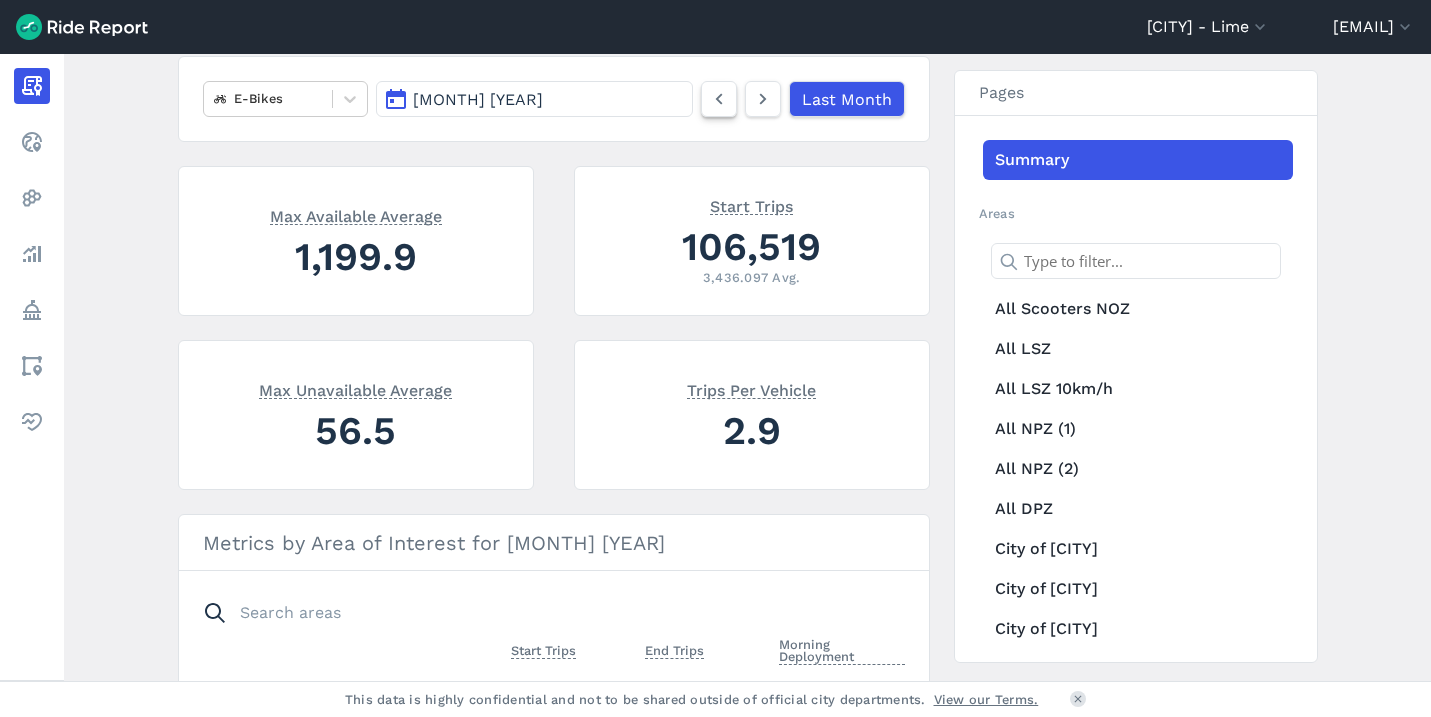 click at bounding box center [719, 99] 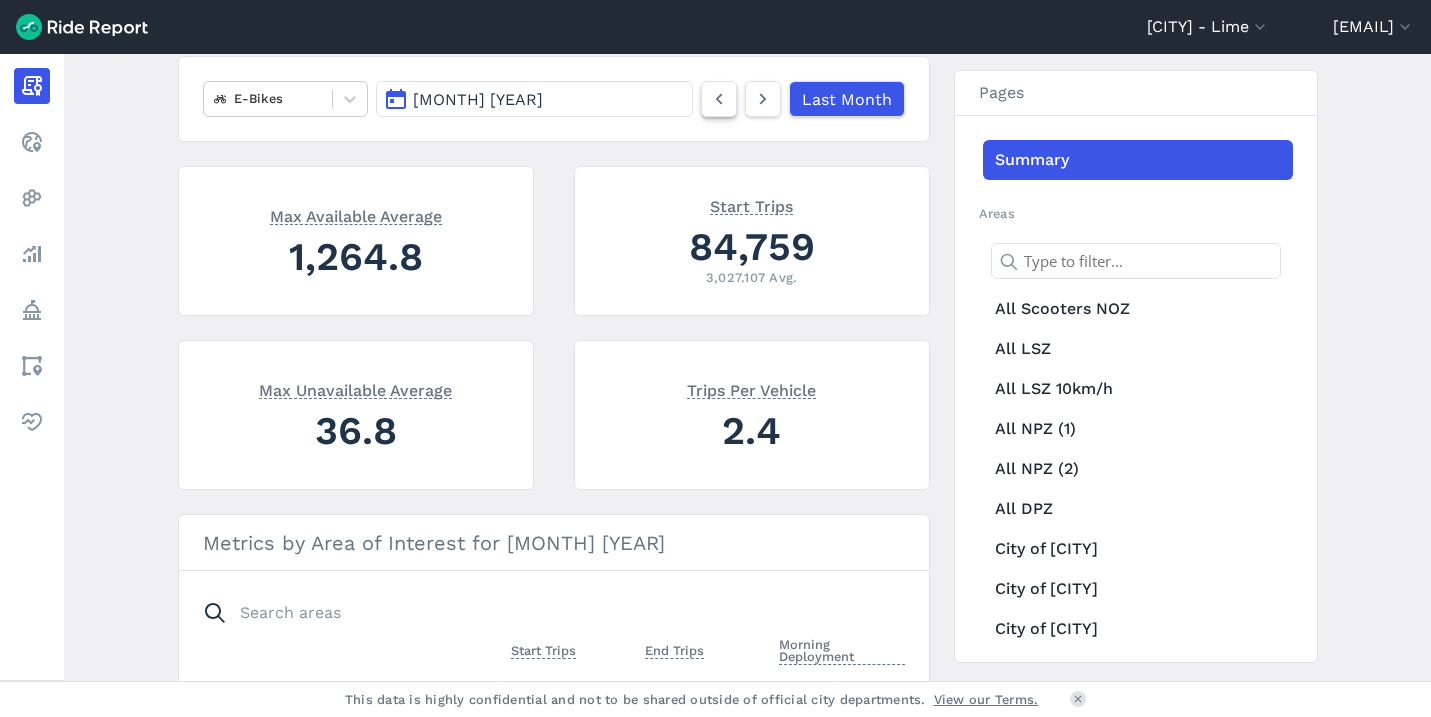 click at bounding box center (719, 99) 